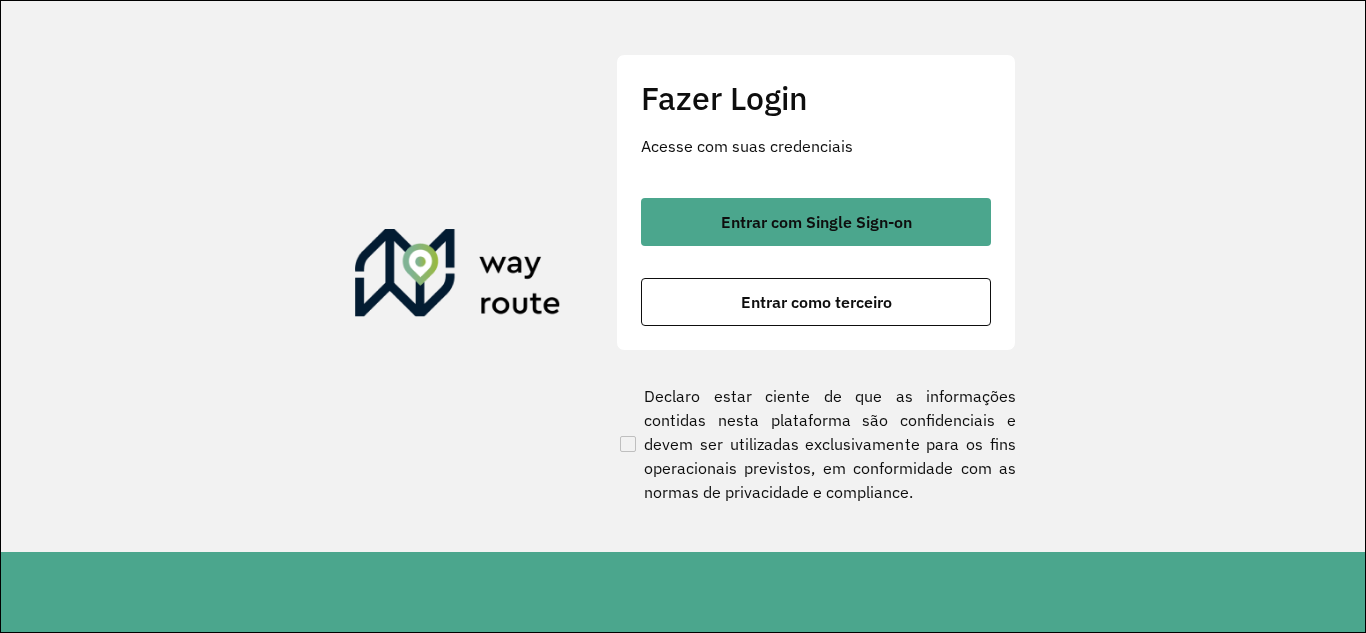 scroll, scrollTop: 0, scrollLeft: 0, axis: both 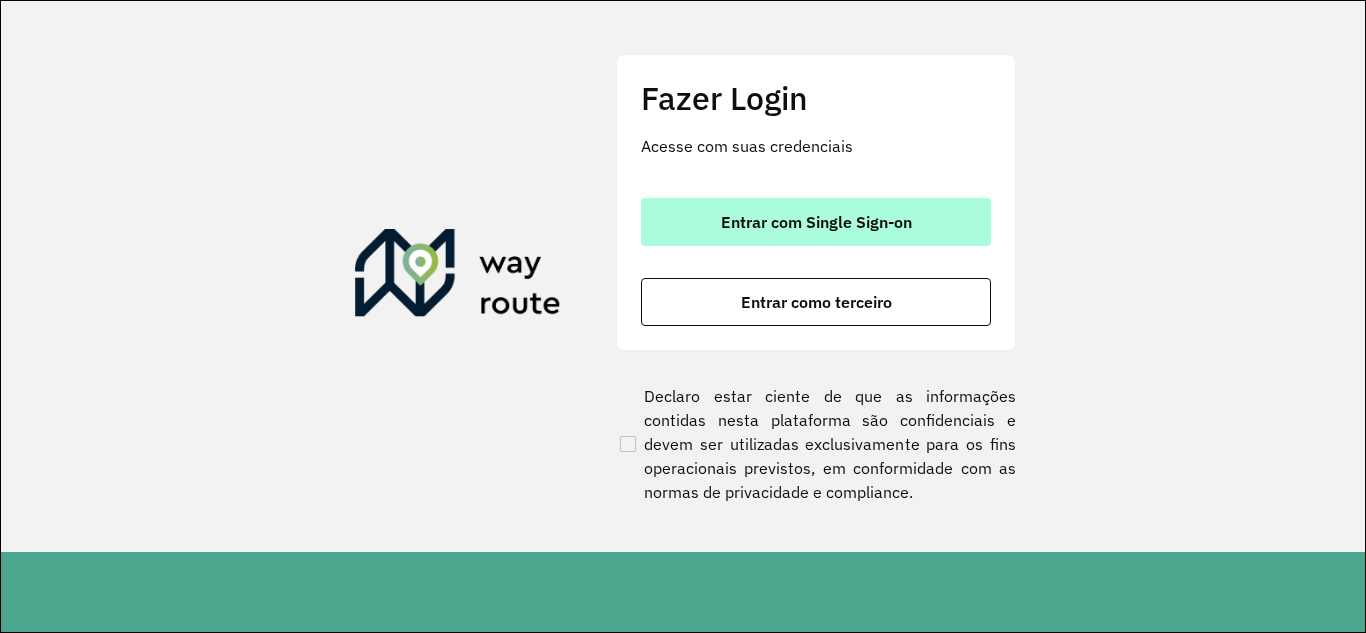 click on "Entrar com Single Sign-on" at bounding box center (816, 222) 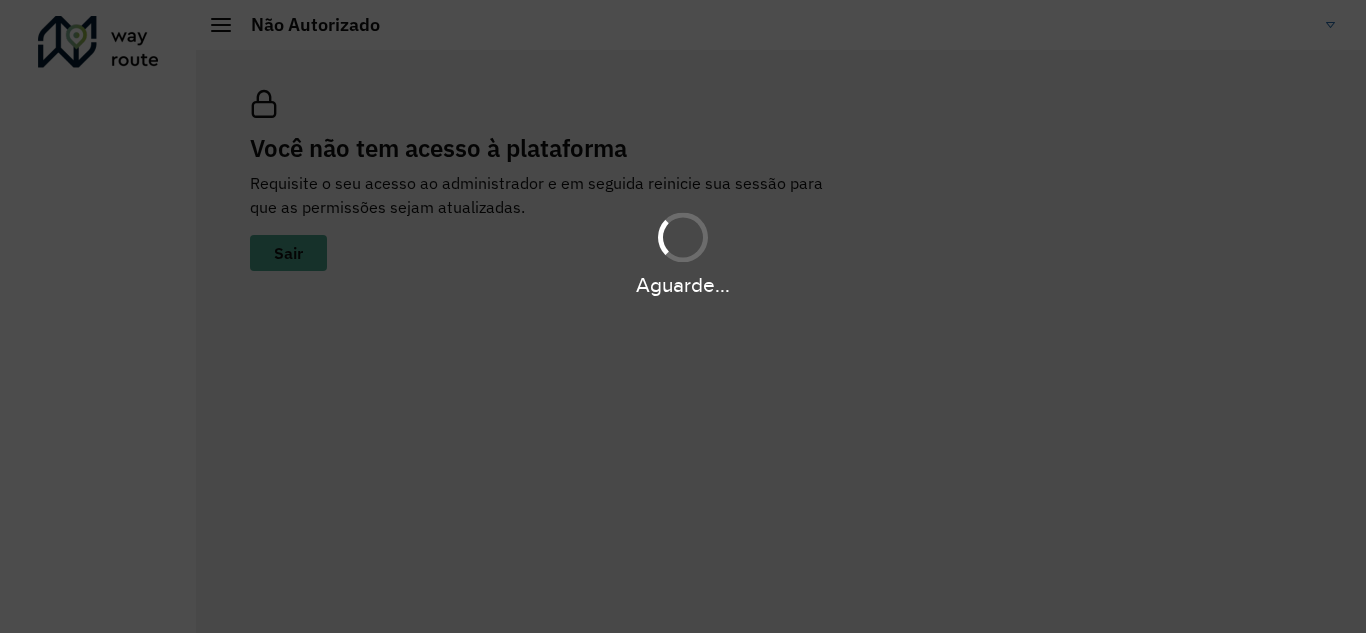 scroll, scrollTop: 0, scrollLeft: 0, axis: both 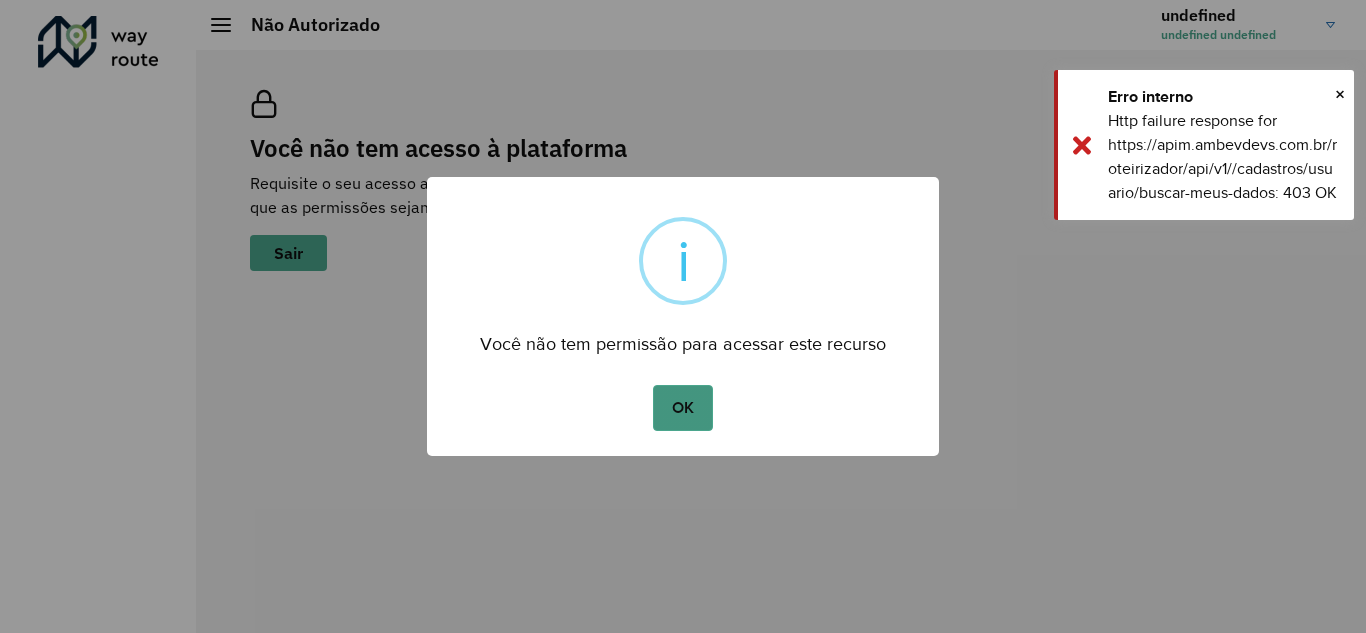 click on "OK" at bounding box center (682, 408) 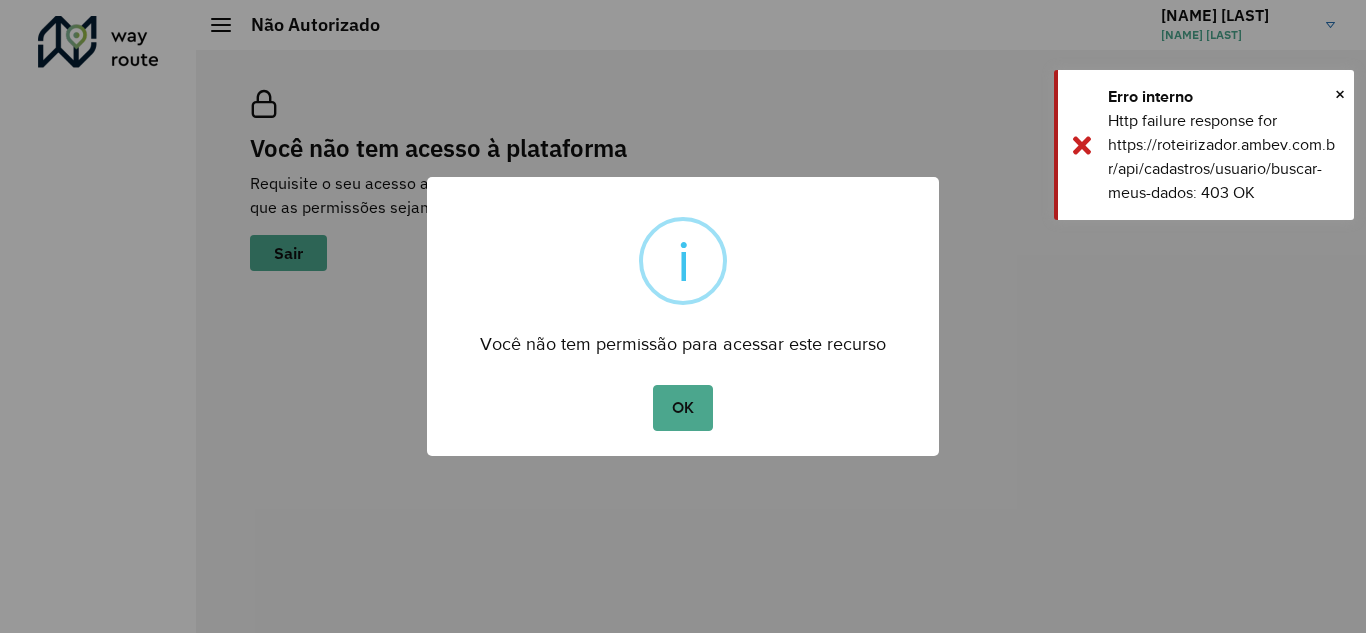 scroll, scrollTop: 0, scrollLeft: 0, axis: both 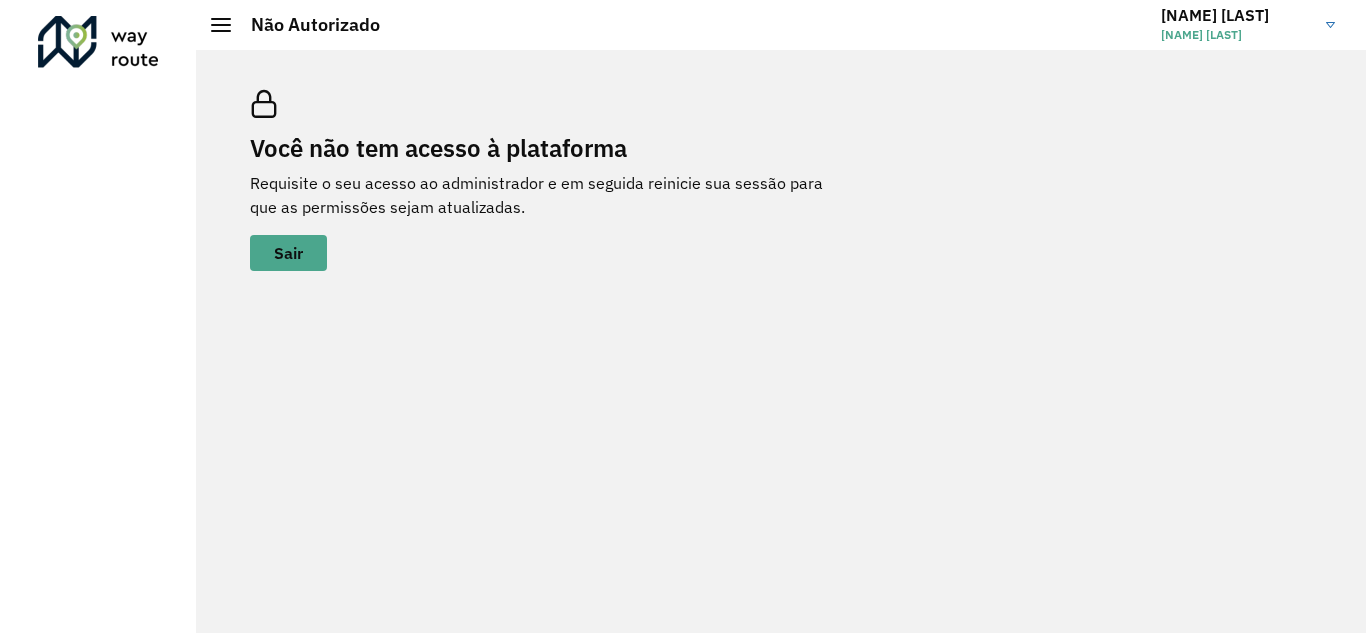 drag, startPoint x: 1338, startPoint y: 88, endPoint x: 1314, endPoint y: 39, distance: 54.56189 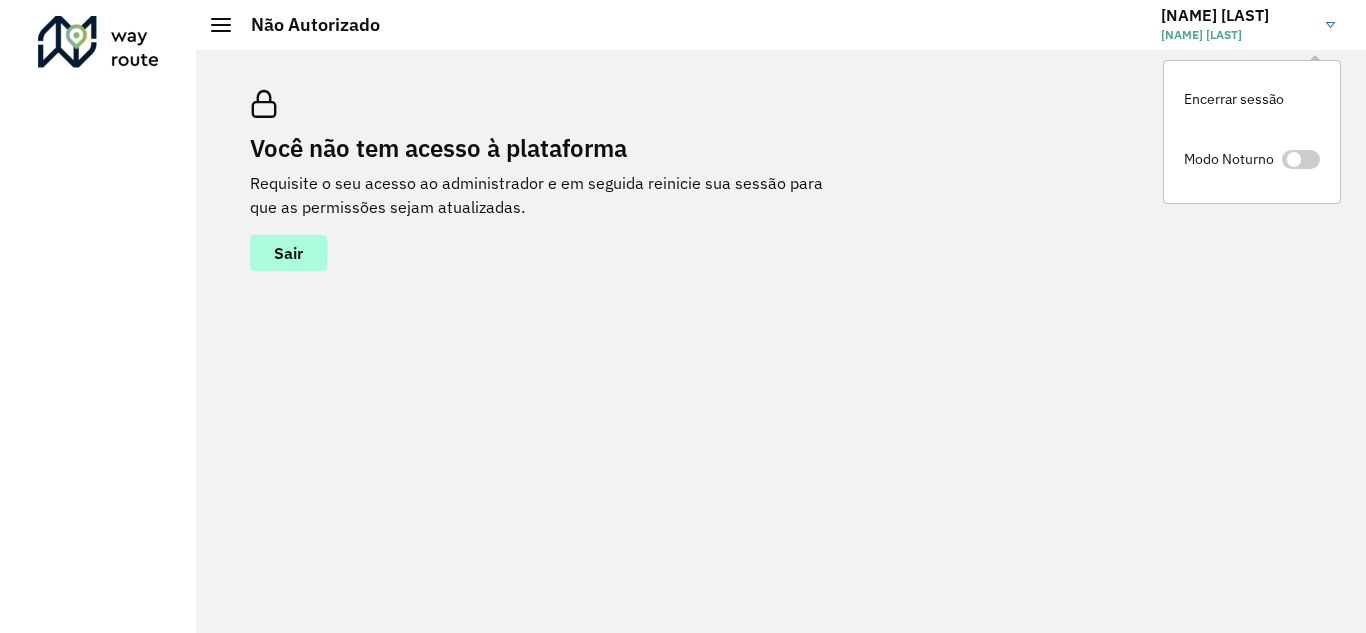 click on "Sair" at bounding box center [288, 253] 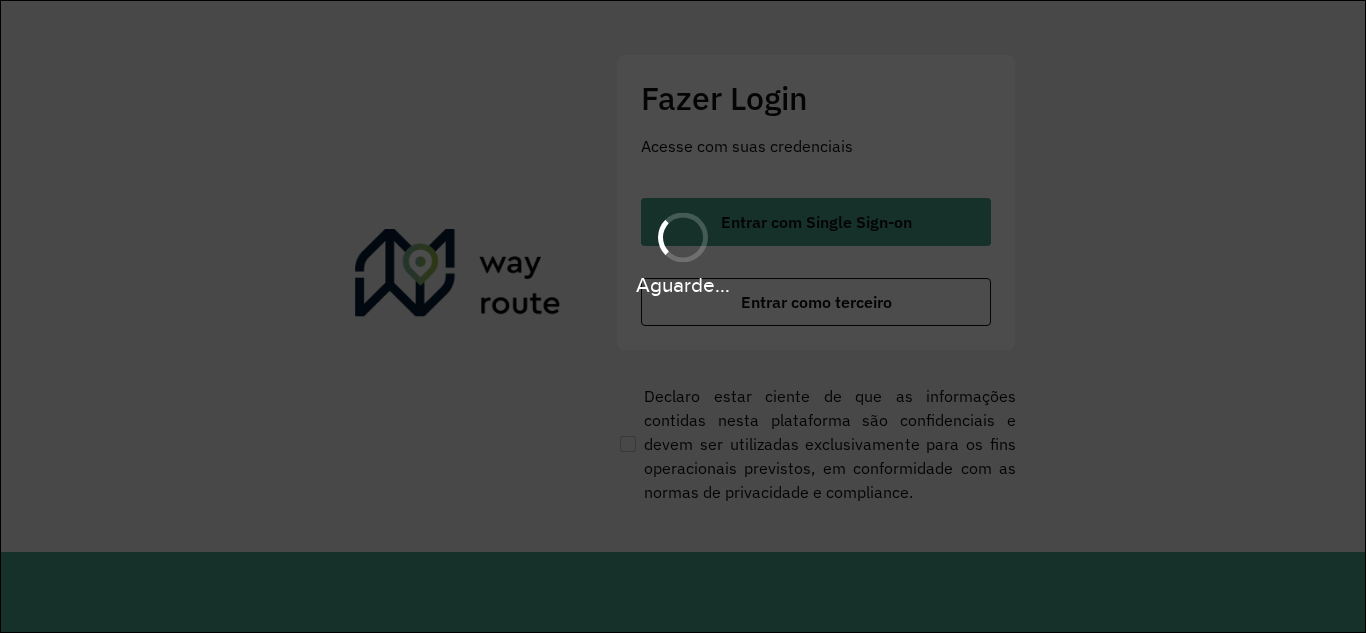 scroll, scrollTop: 0, scrollLeft: 0, axis: both 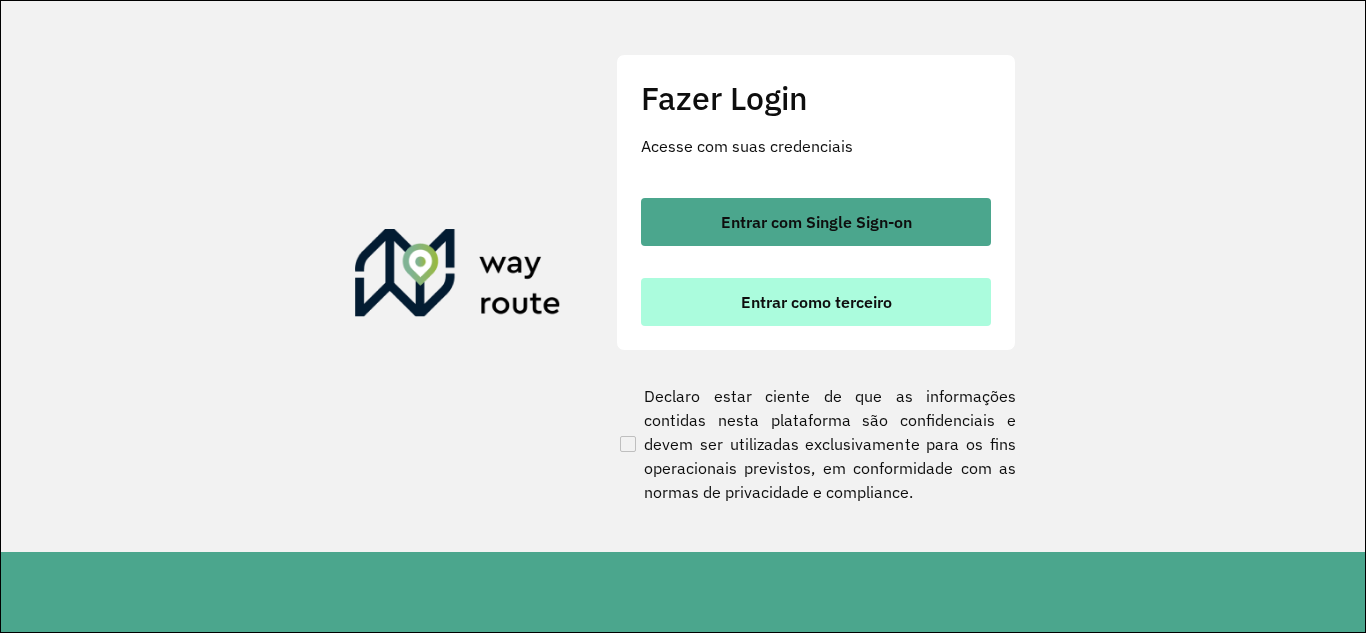 click on "Entrar como terceiro" at bounding box center [816, 302] 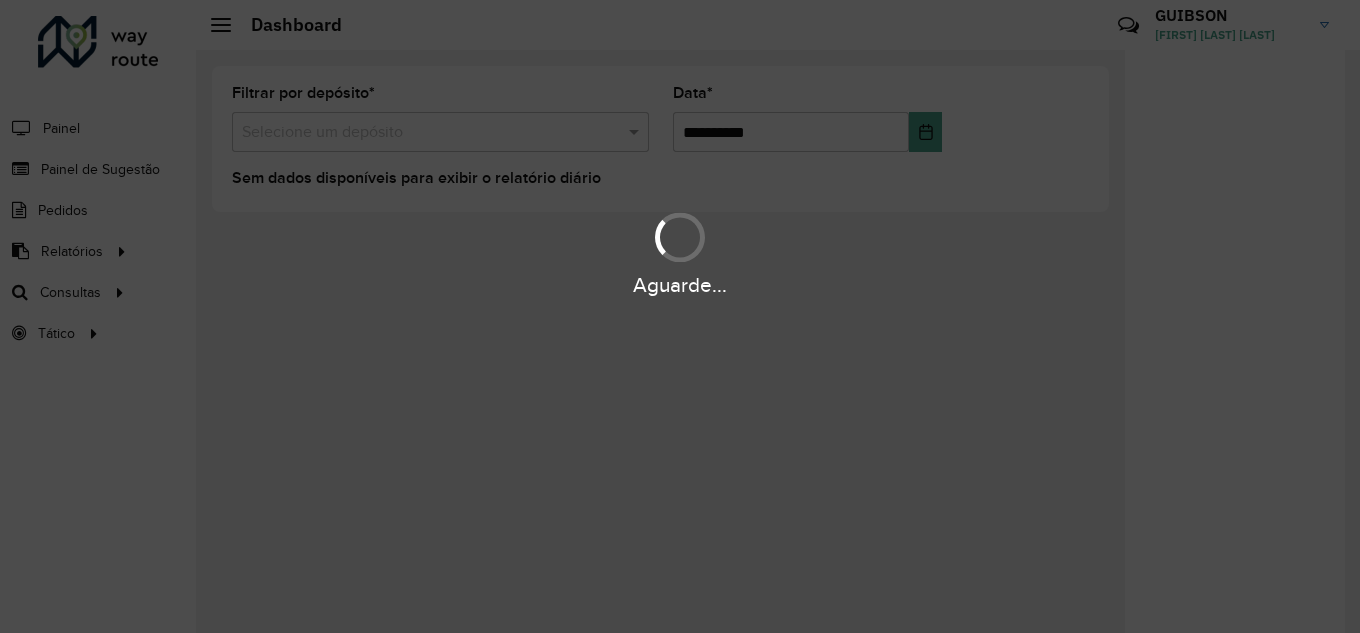 scroll, scrollTop: 0, scrollLeft: 0, axis: both 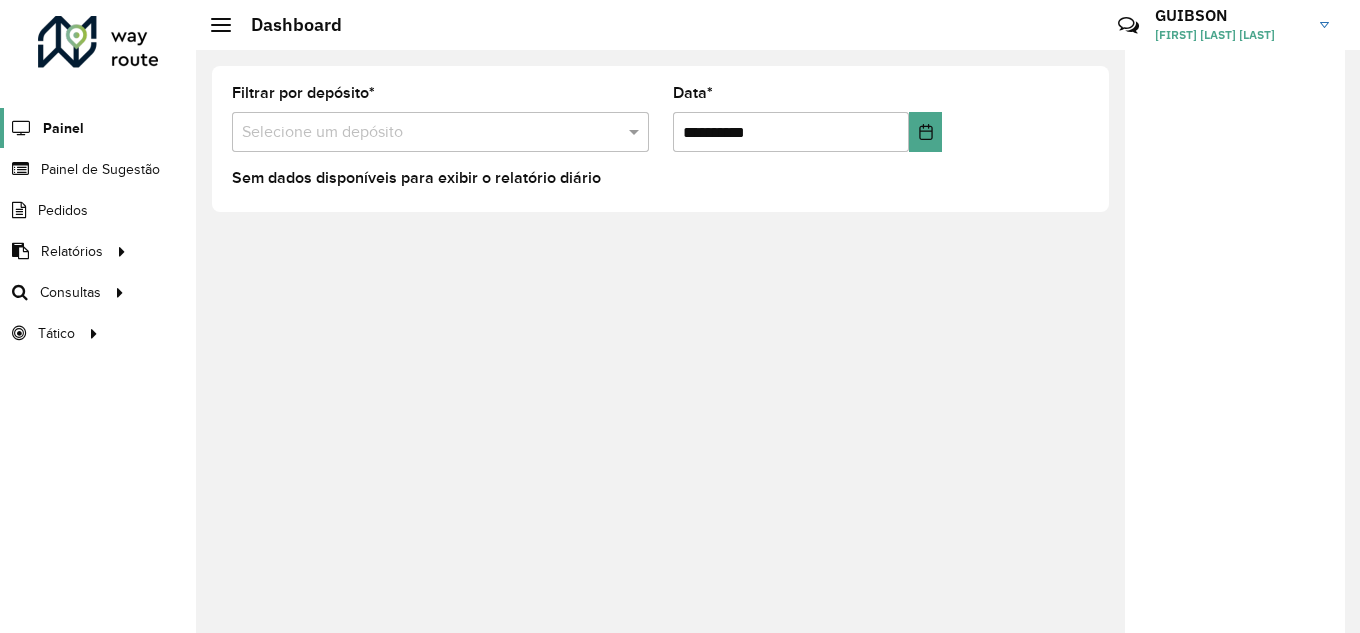 click on "Painel" 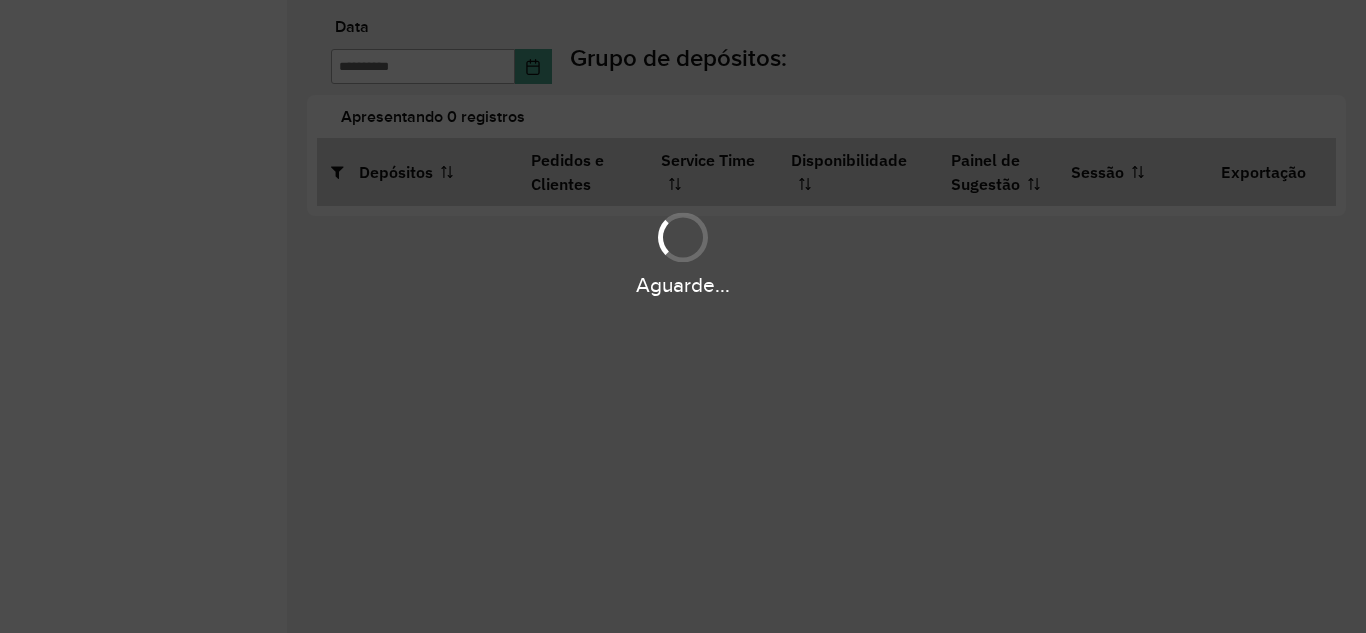 scroll, scrollTop: 0, scrollLeft: 0, axis: both 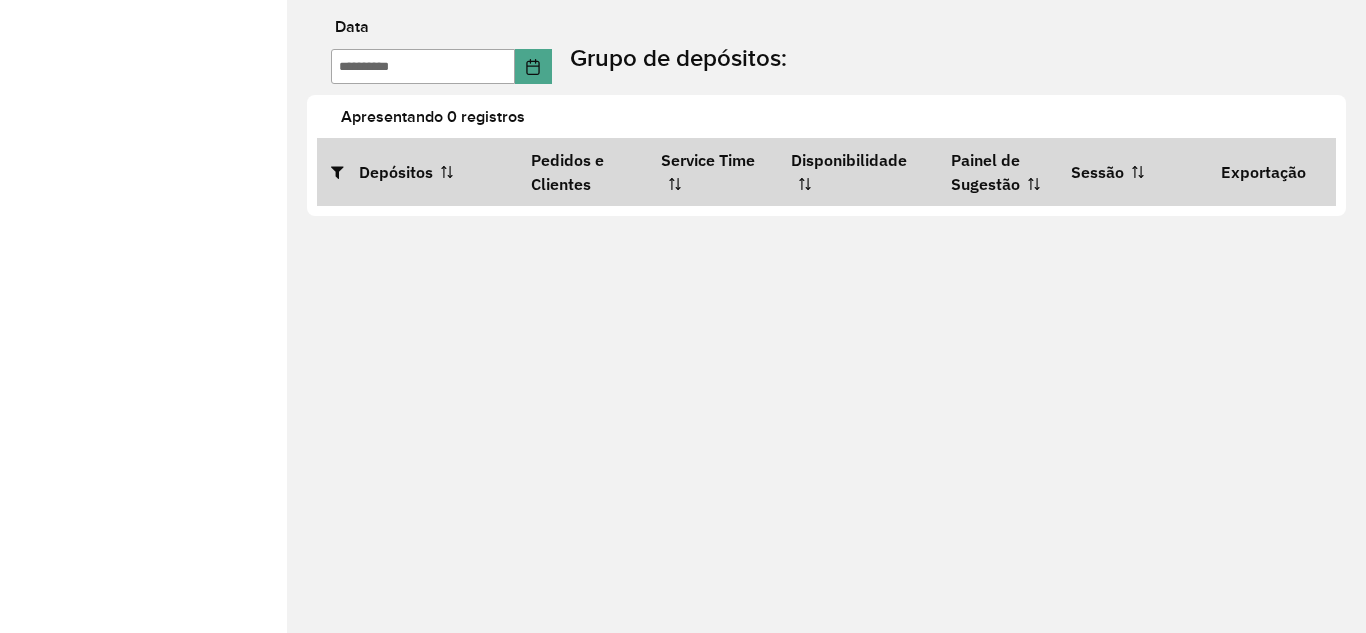 type on "**********" 